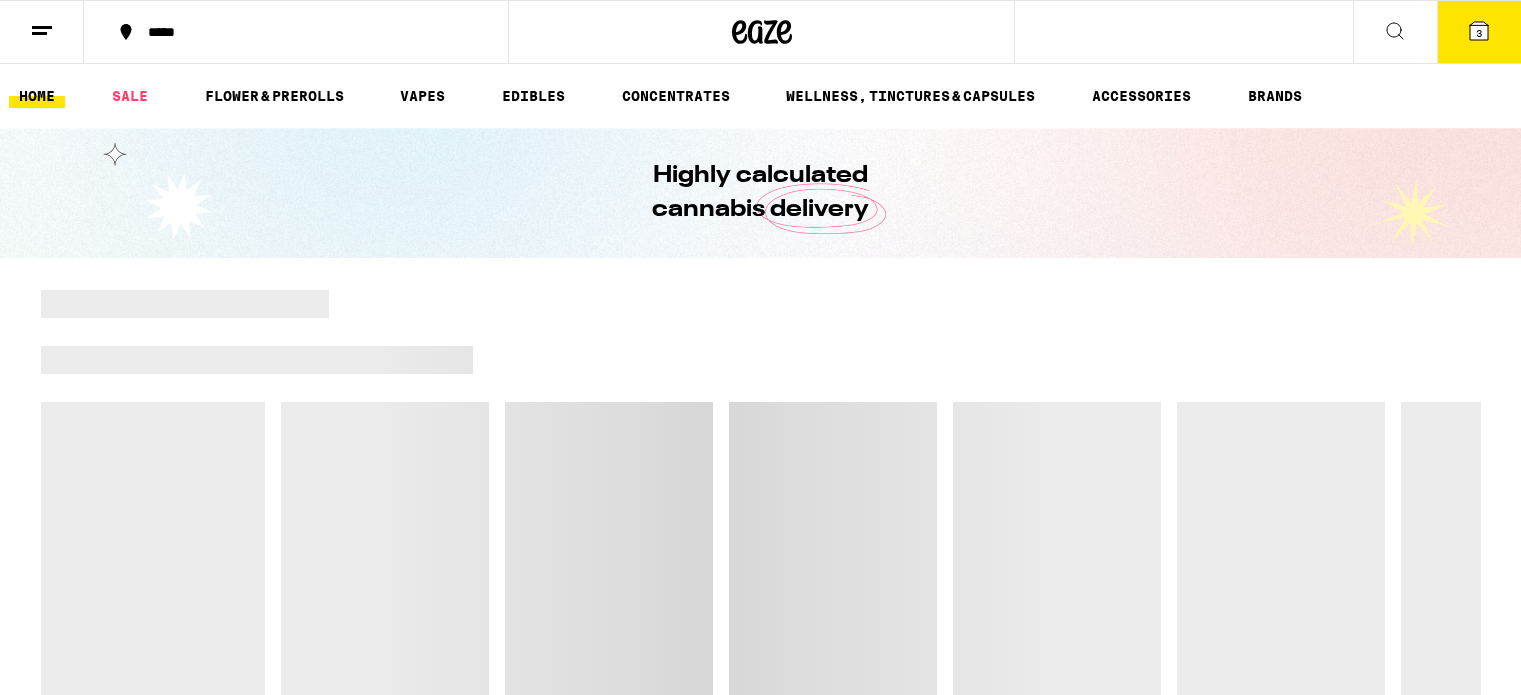 scroll, scrollTop: 0, scrollLeft: 0, axis: both 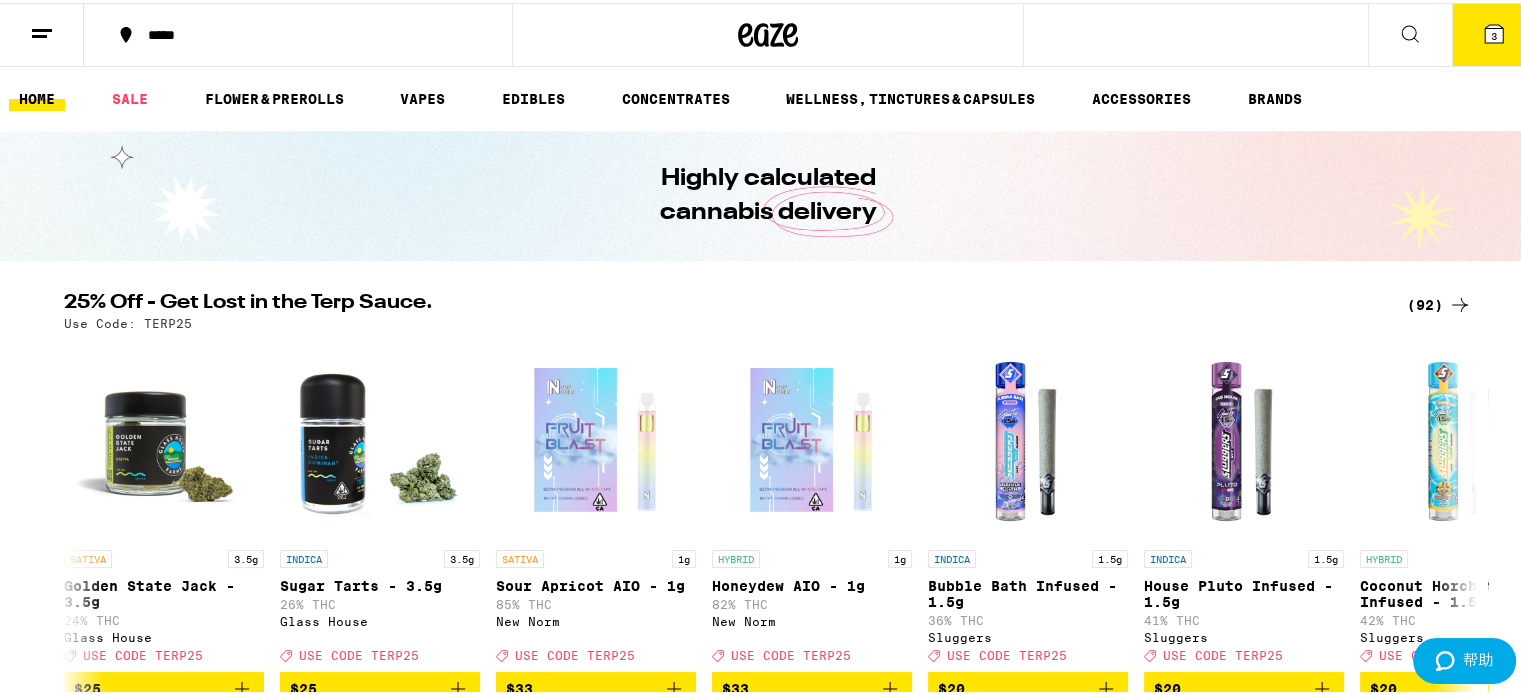 click at bounding box center [1494, 31] 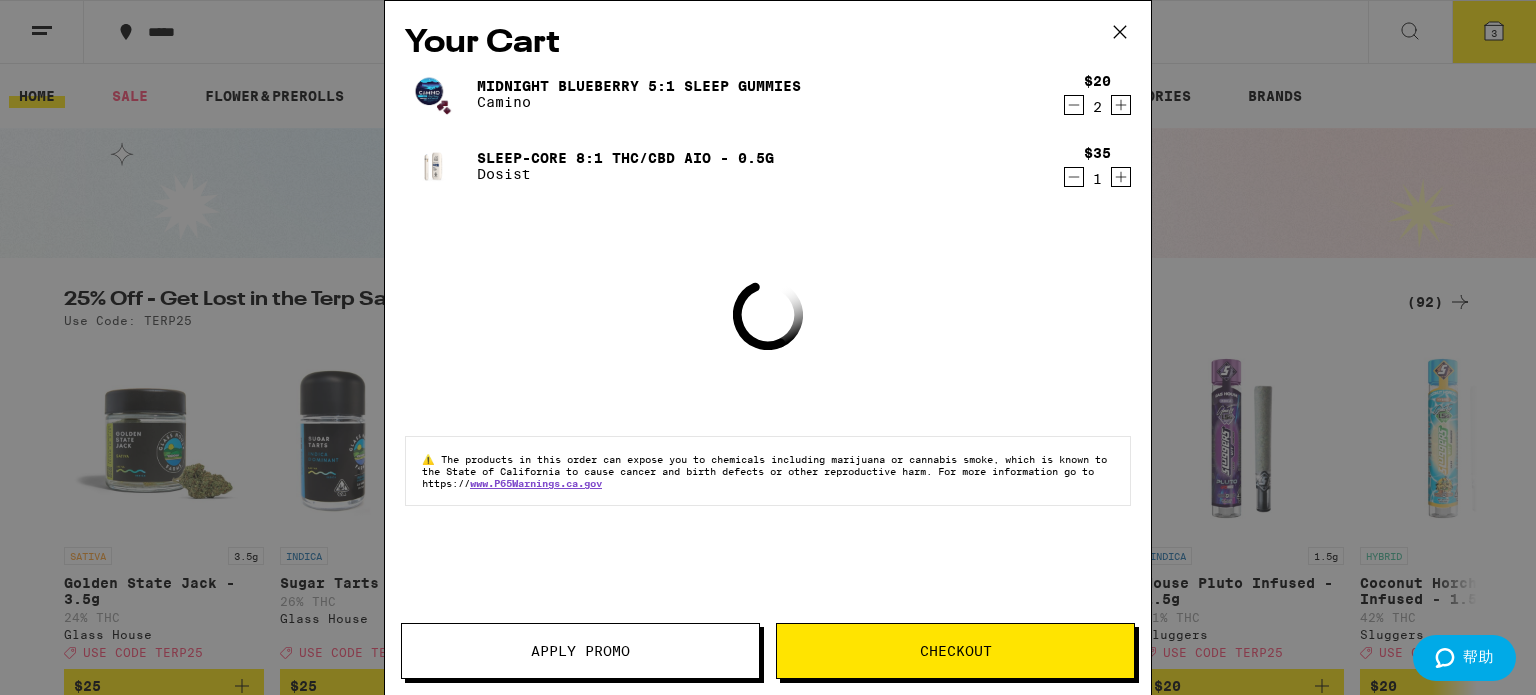 scroll, scrollTop: 0, scrollLeft: 0, axis: both 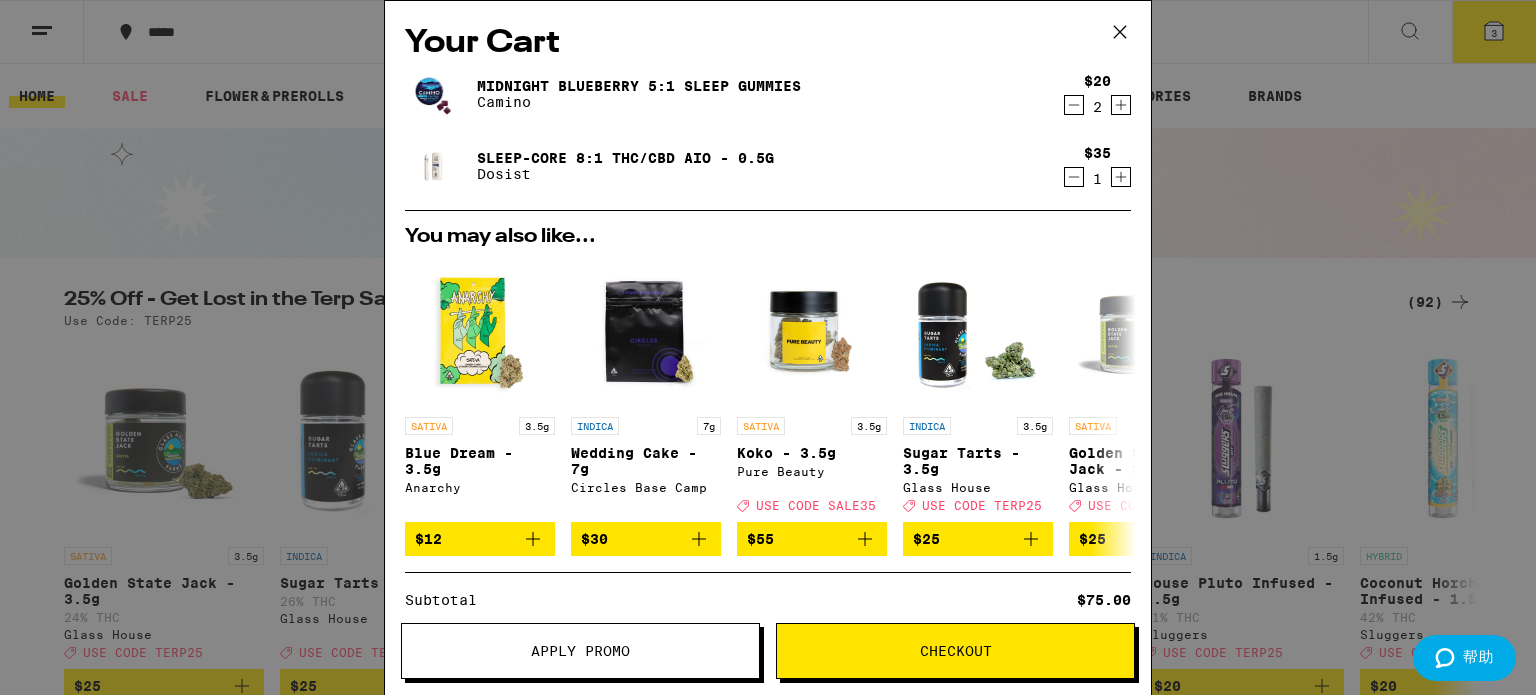 click on "Checkout" at bounding box center [955, 651] 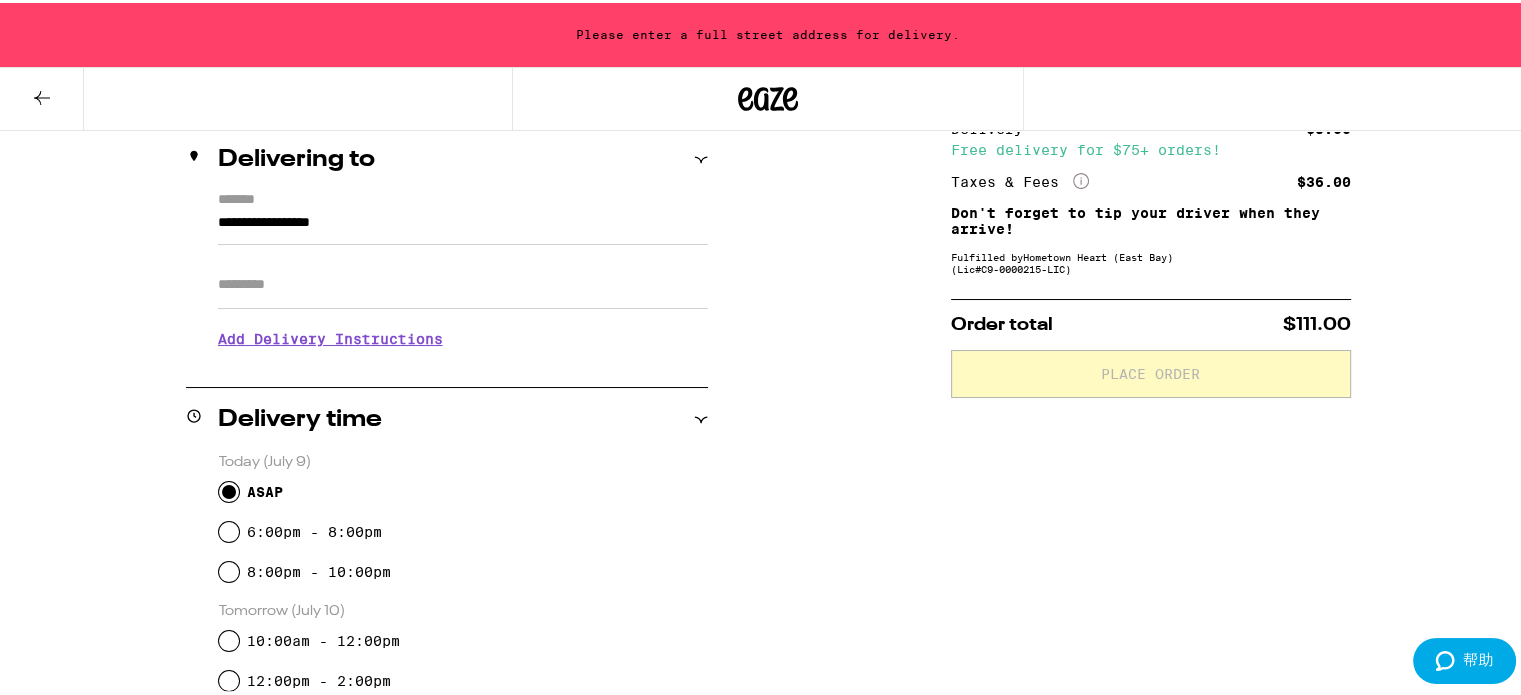 scroll, scrollTop: 400, scrollLeft: 0, axis: vertical 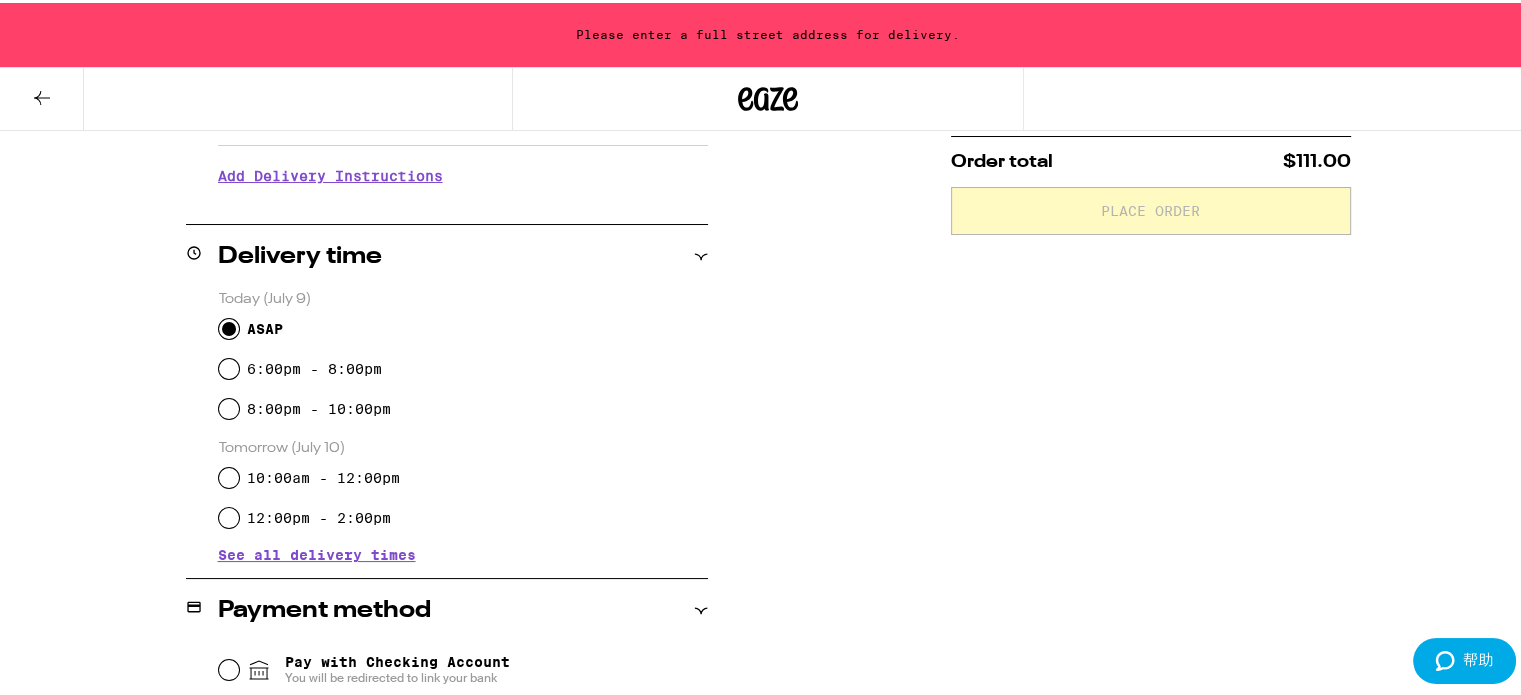 click on "6:00pm - 8:00pm" at bounding box center [314, 366] 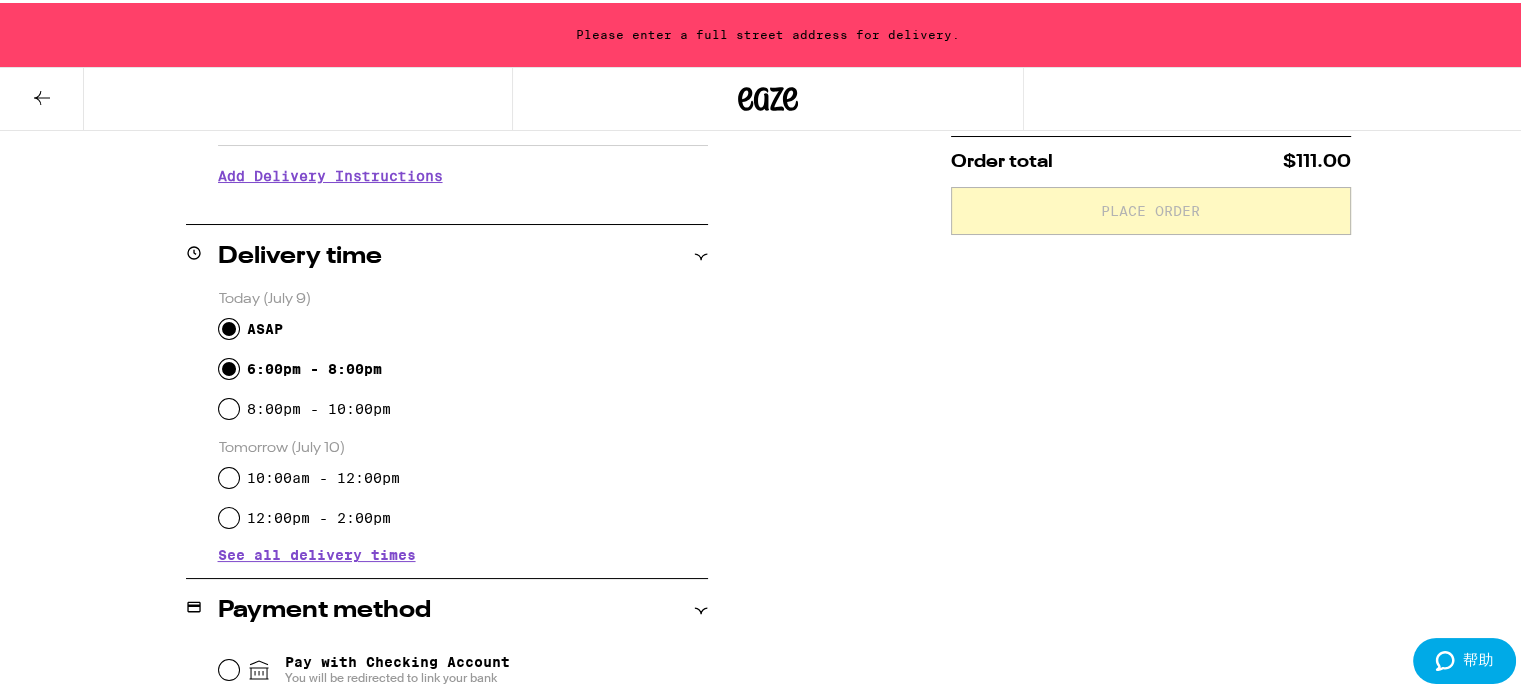 click on "6:00pm - 8:00pm" at bounding box center [229, 366] 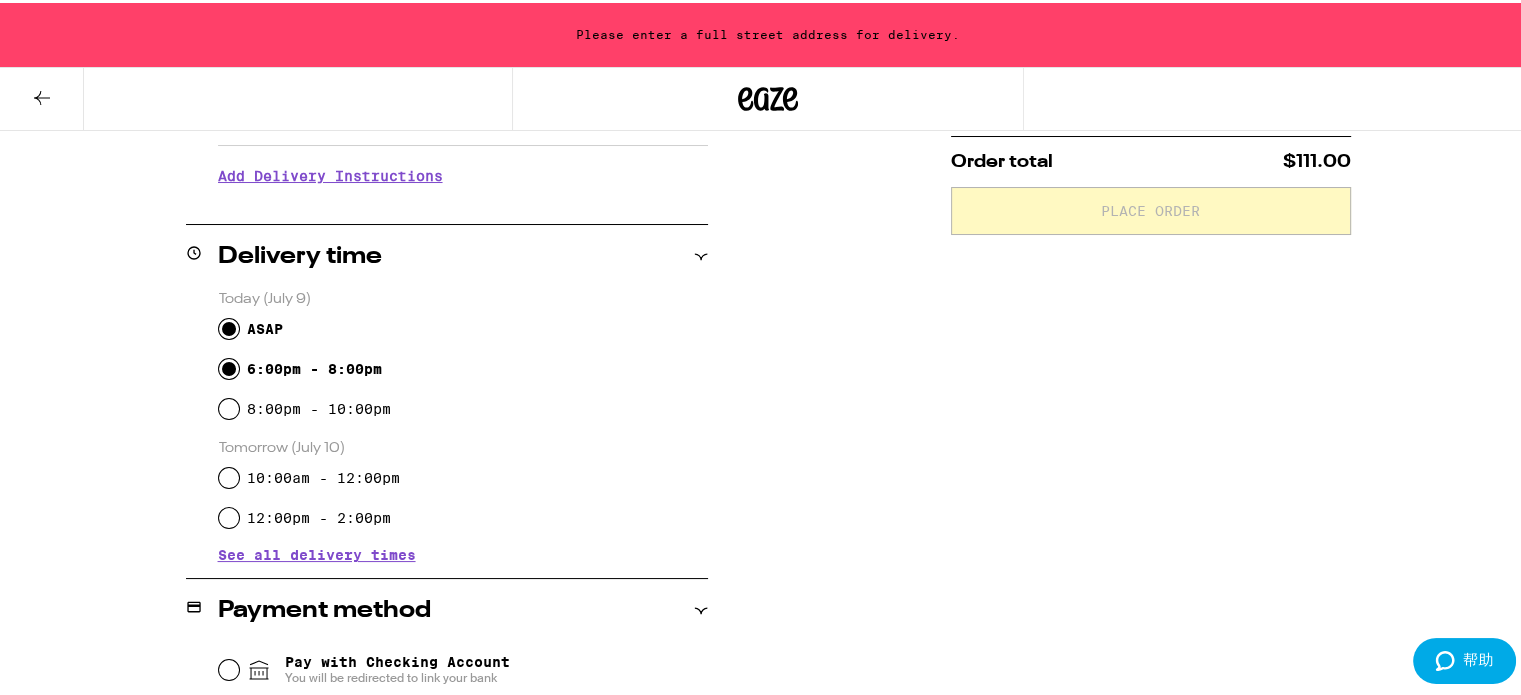 radio on "true" 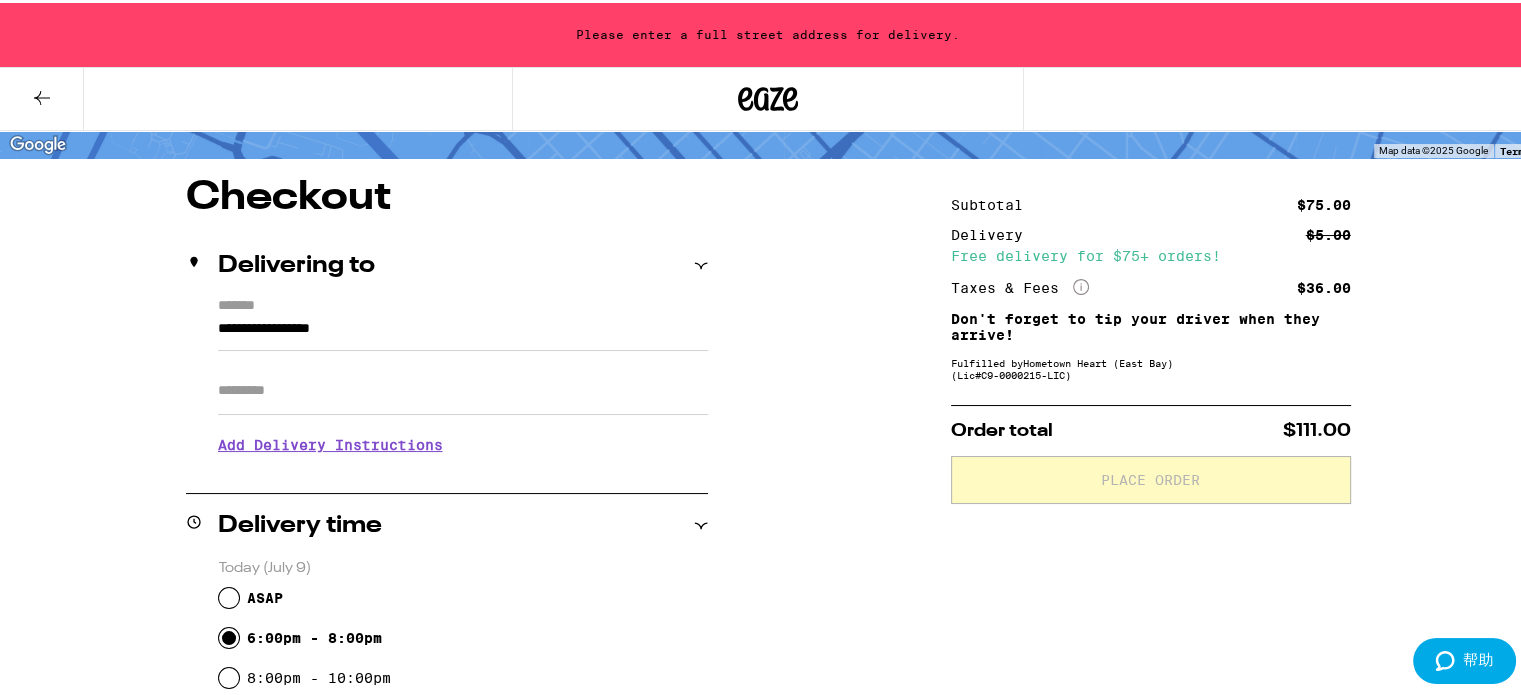 scroll, scrollTop: 100, scrollLeft: 0, axis: vertical 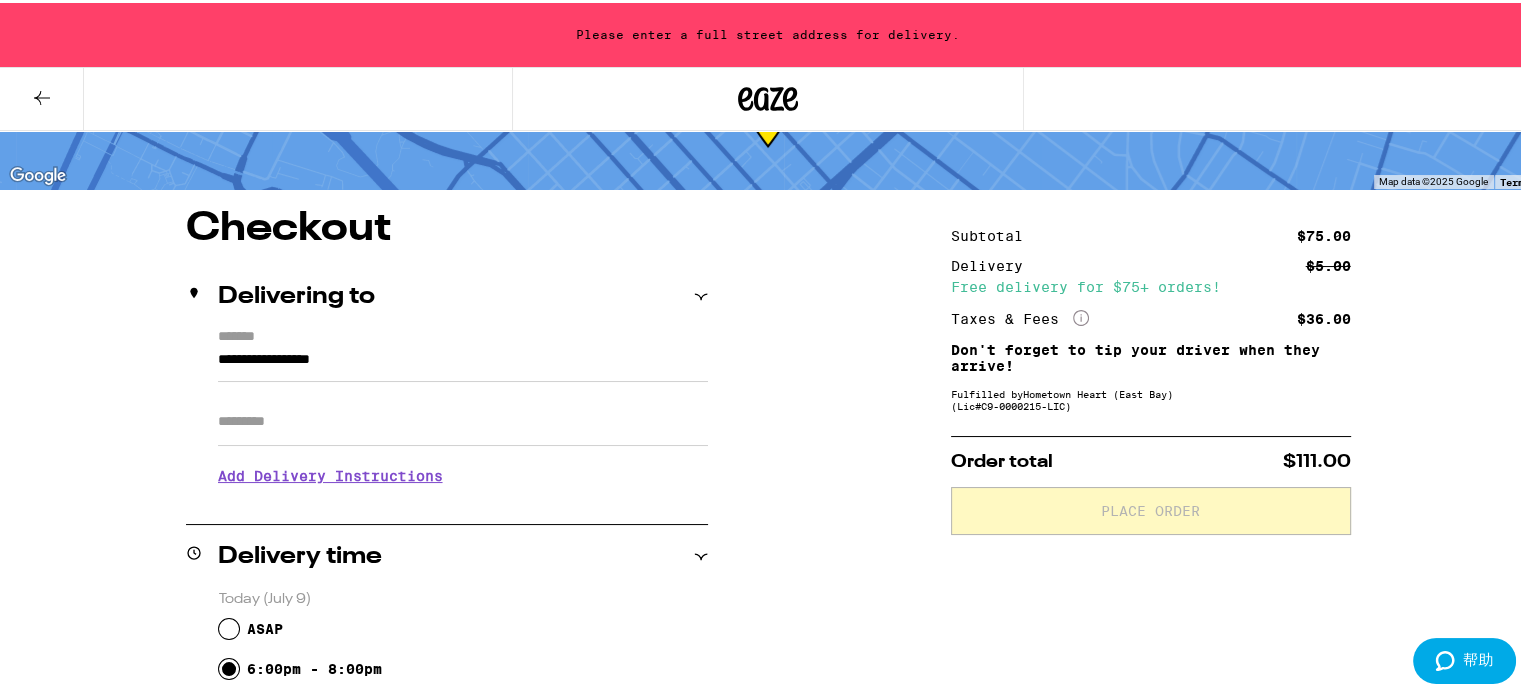 drag, startPoint x: 403, startPoint y: 363, endPoint x: 132, endPoint y: 363, distance: 271 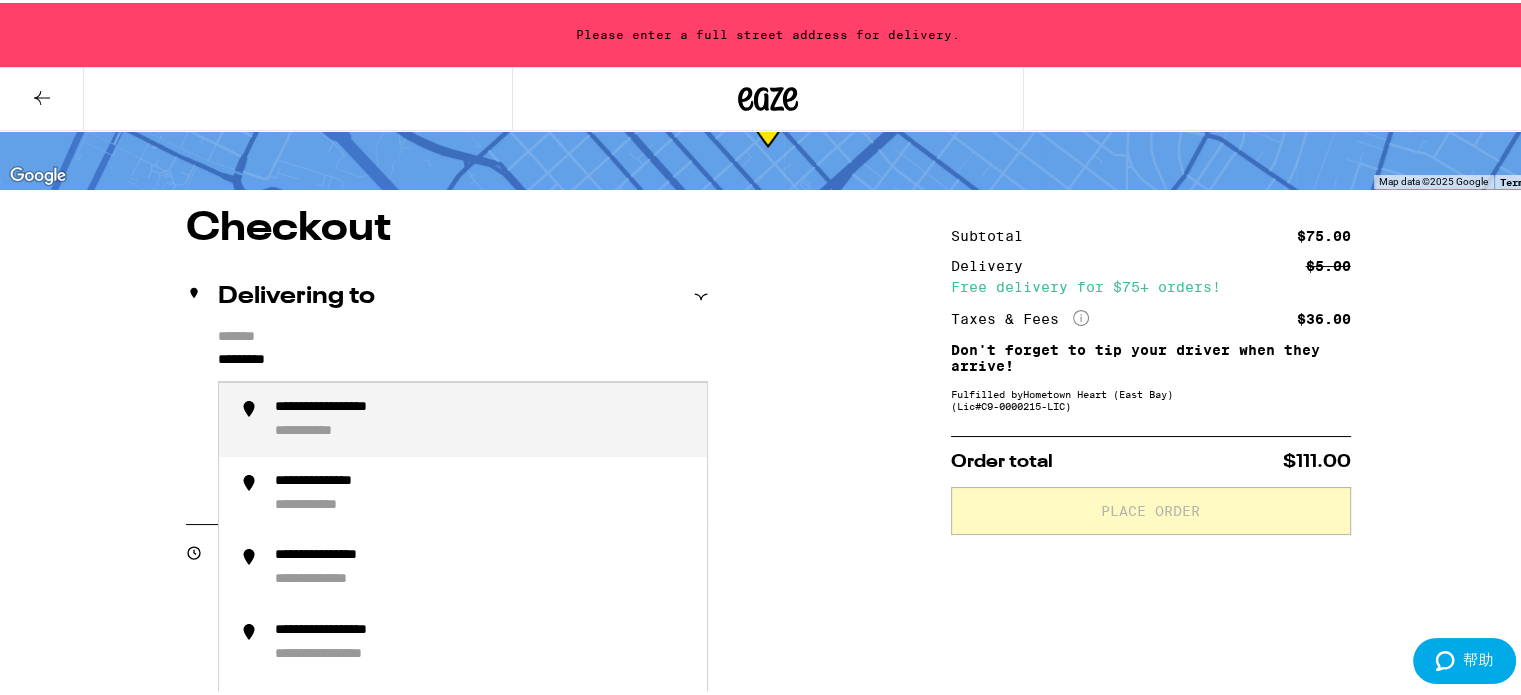 type on "*******" 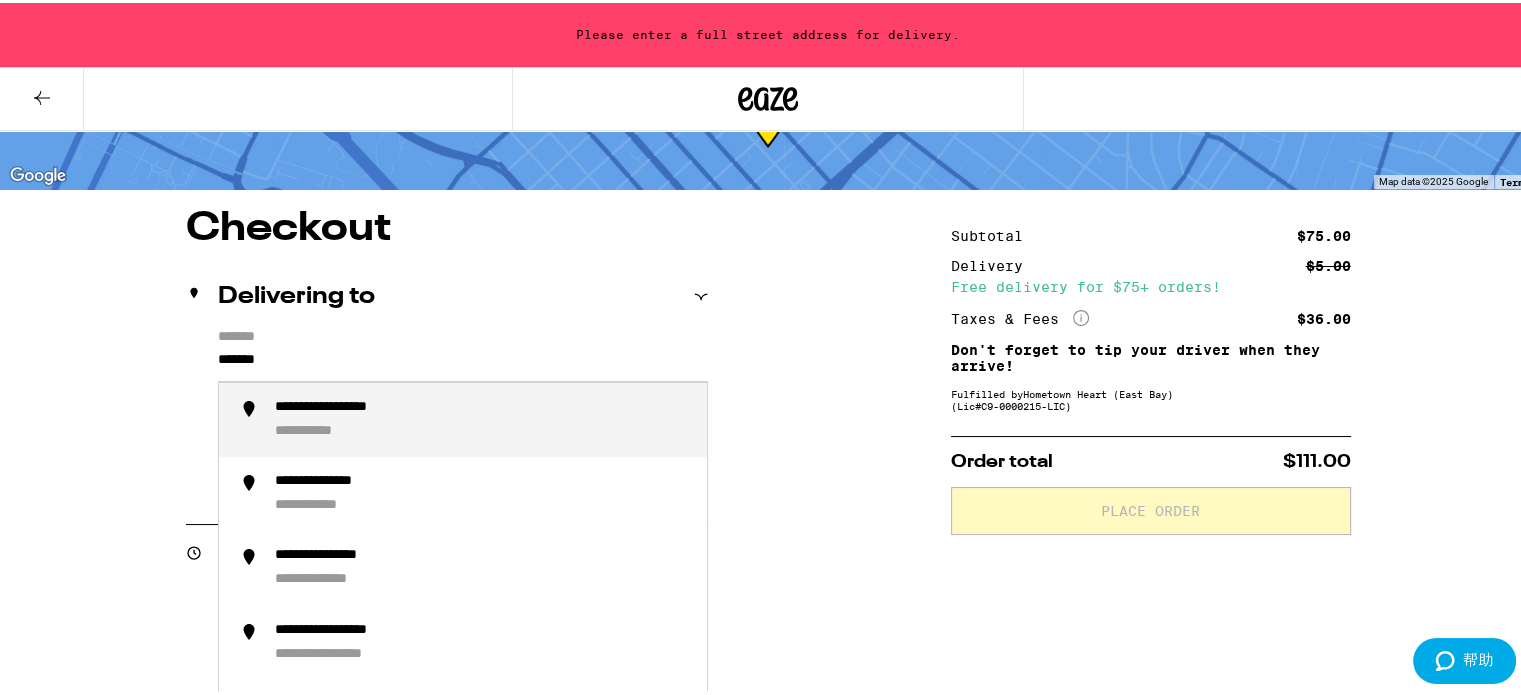 click on "**********" at bounding box center (483, 417) 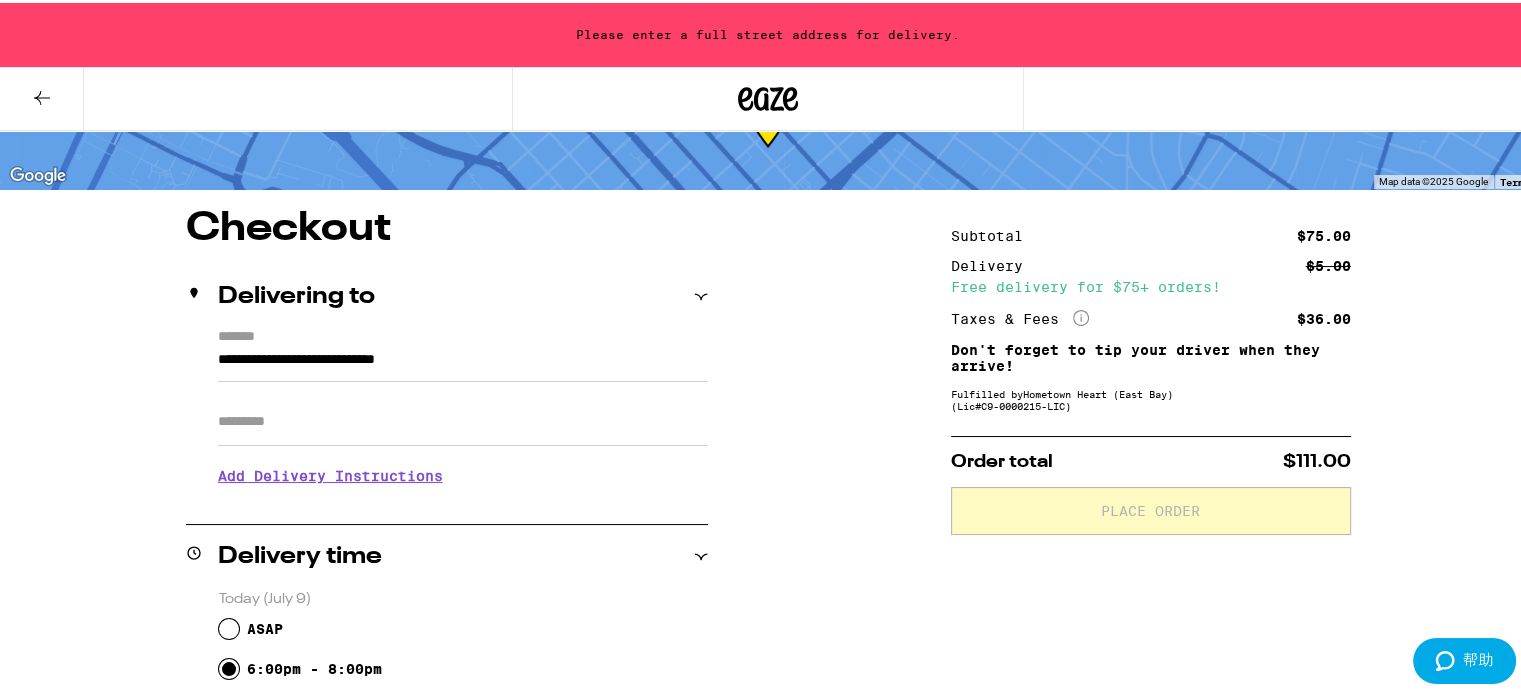 click on "Apt/Suite" at bounding box center [463, 419] 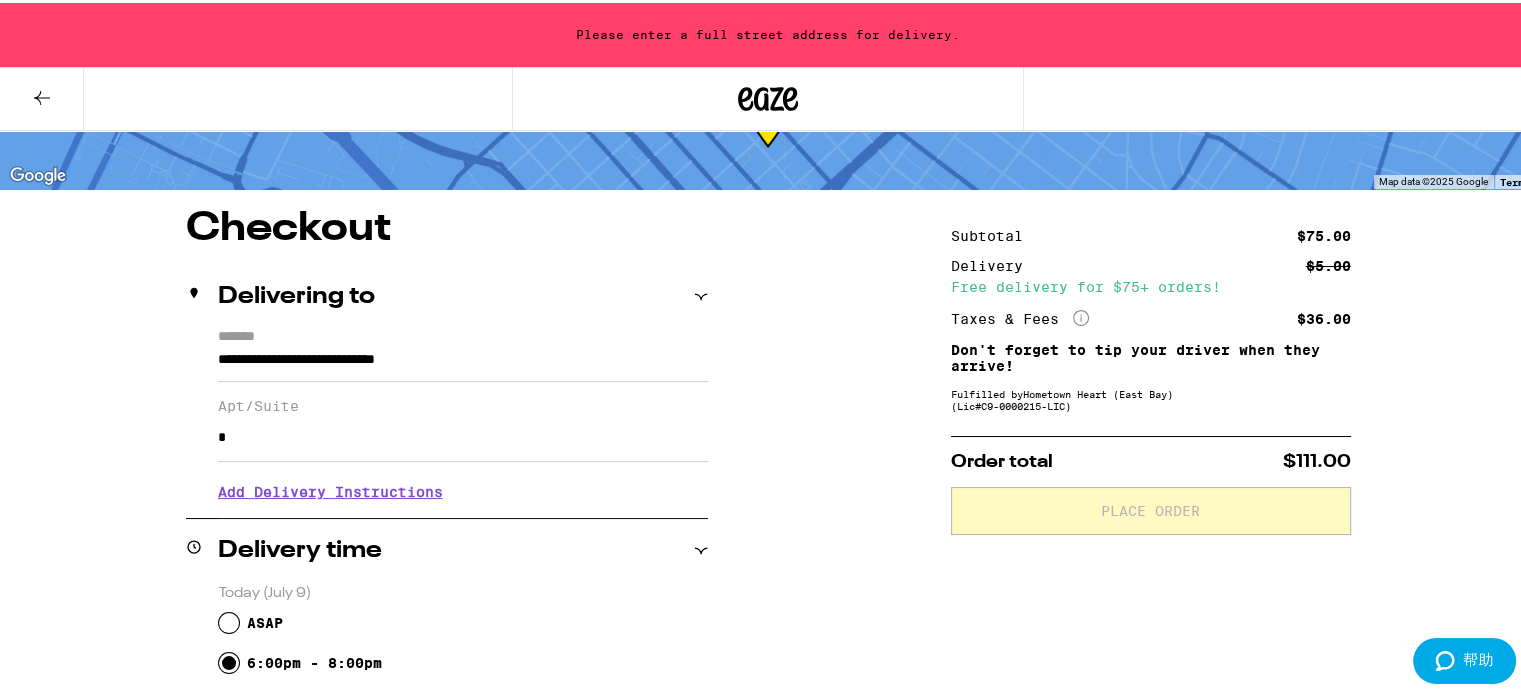 click on "**********" at bounding box center (768, 759) 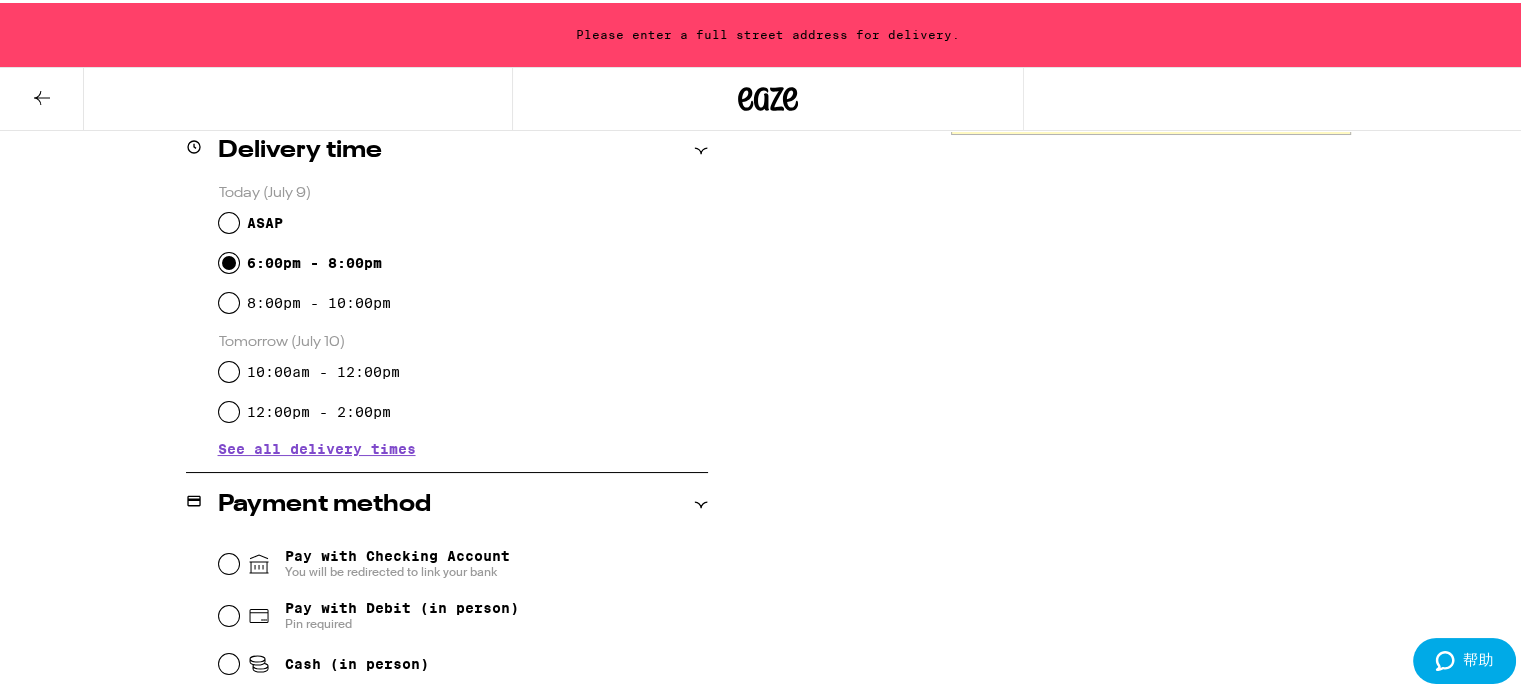 scroll, scrollTop: 741, scrollLeft: 0, axis: vertical 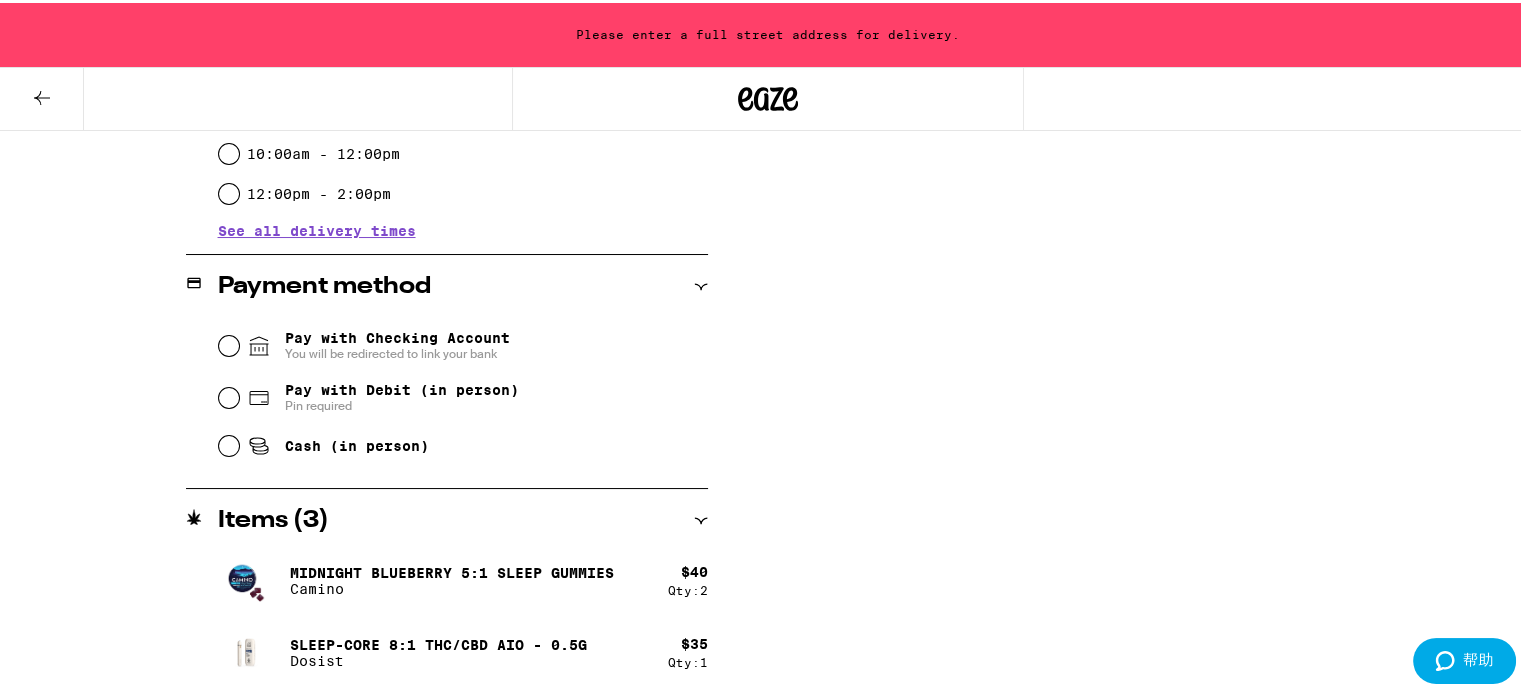 click on "Cash (in person)" at bounding box center (338, 443) 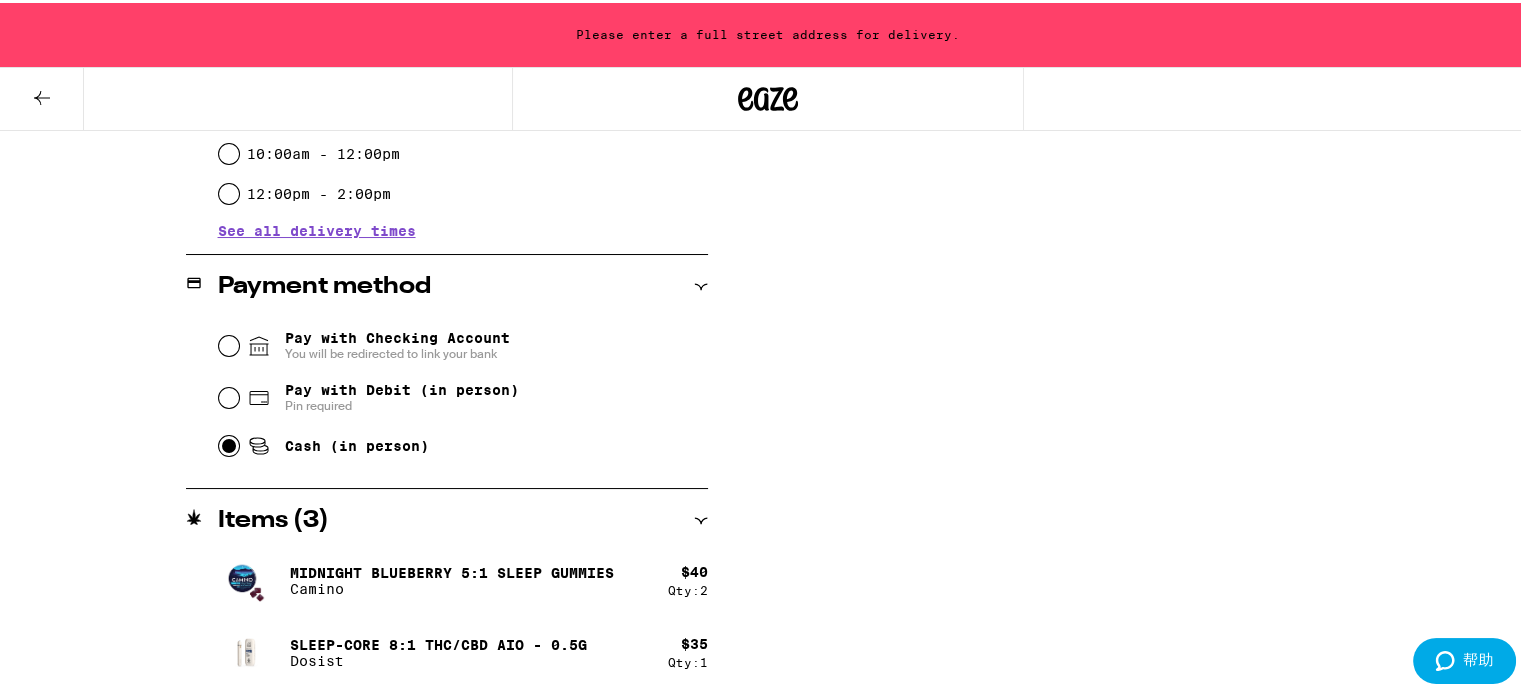 radio on "true" 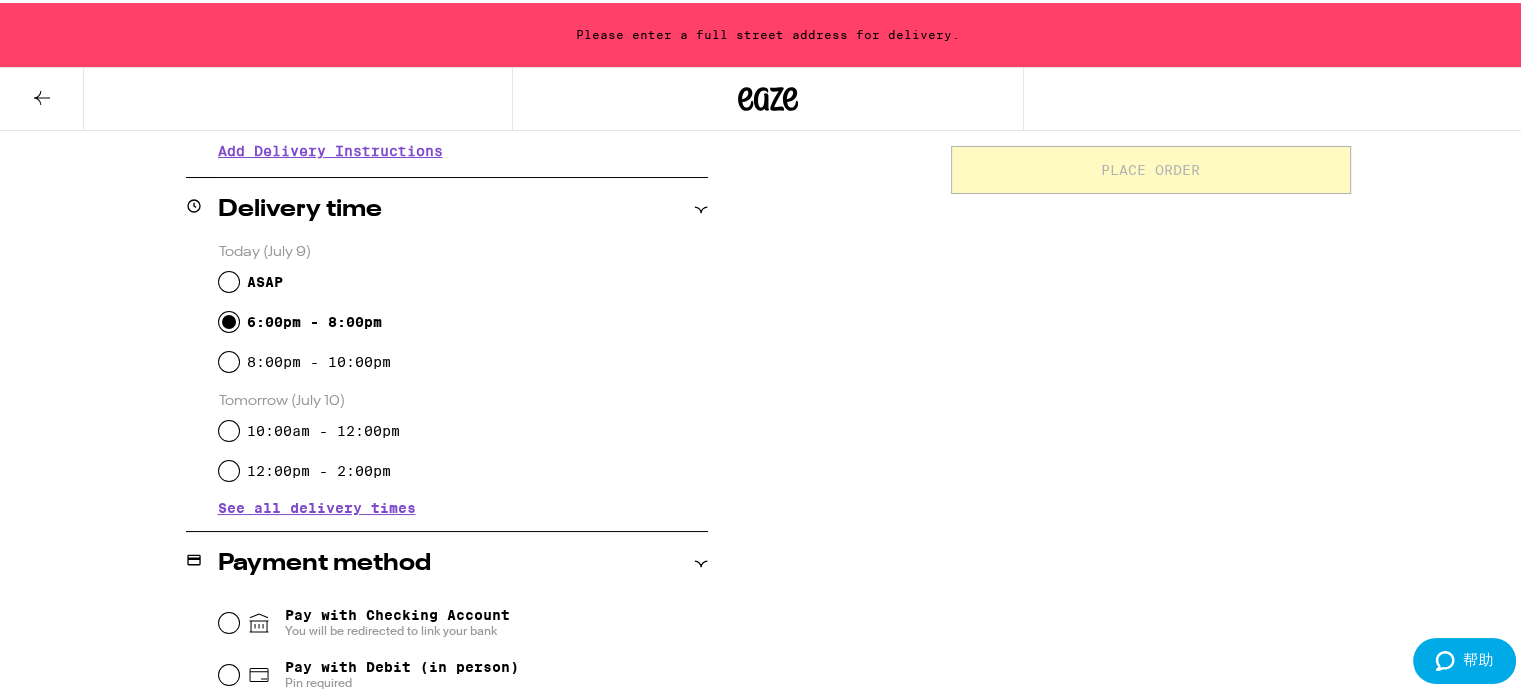 scroll, scrollTop: 241, scrollLeft: 0, axis: vertical 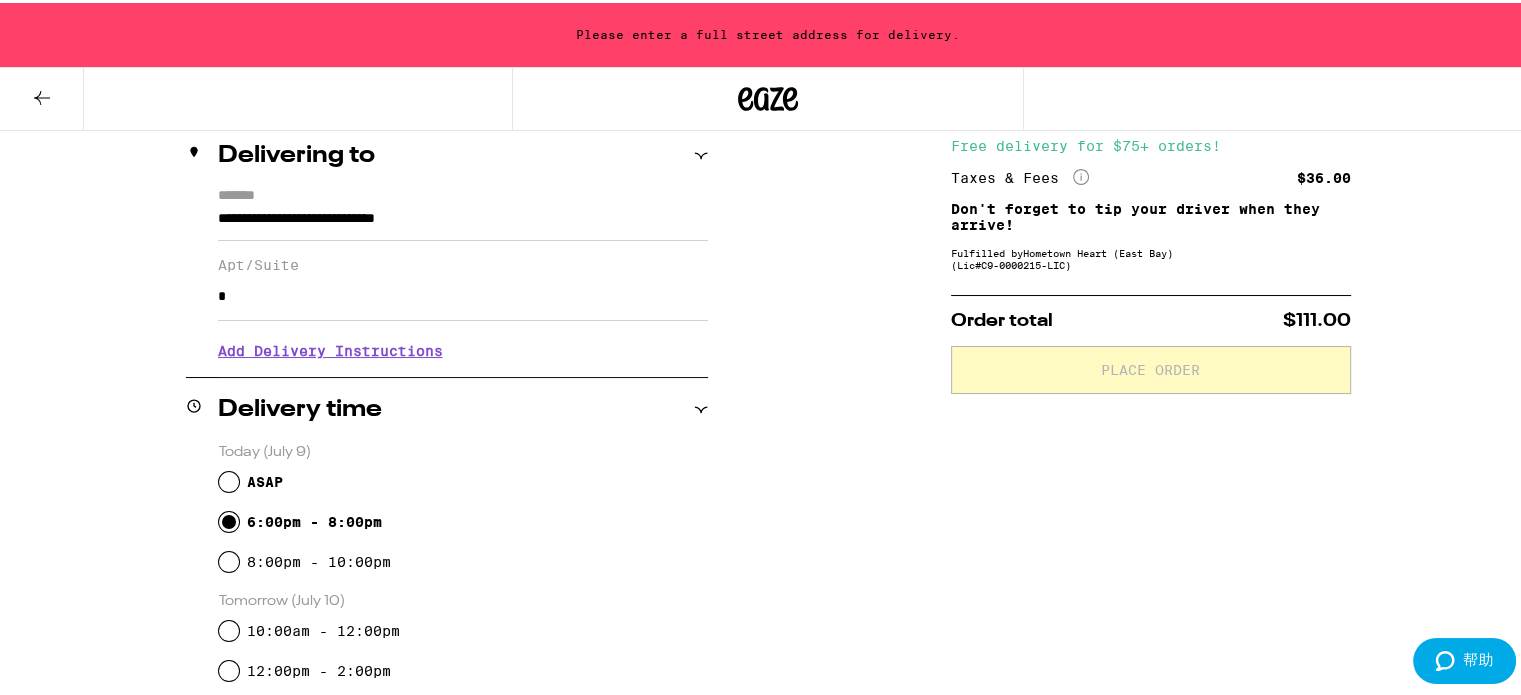 click on "Add Delivery Instructions" at bounding box center (463, 348) 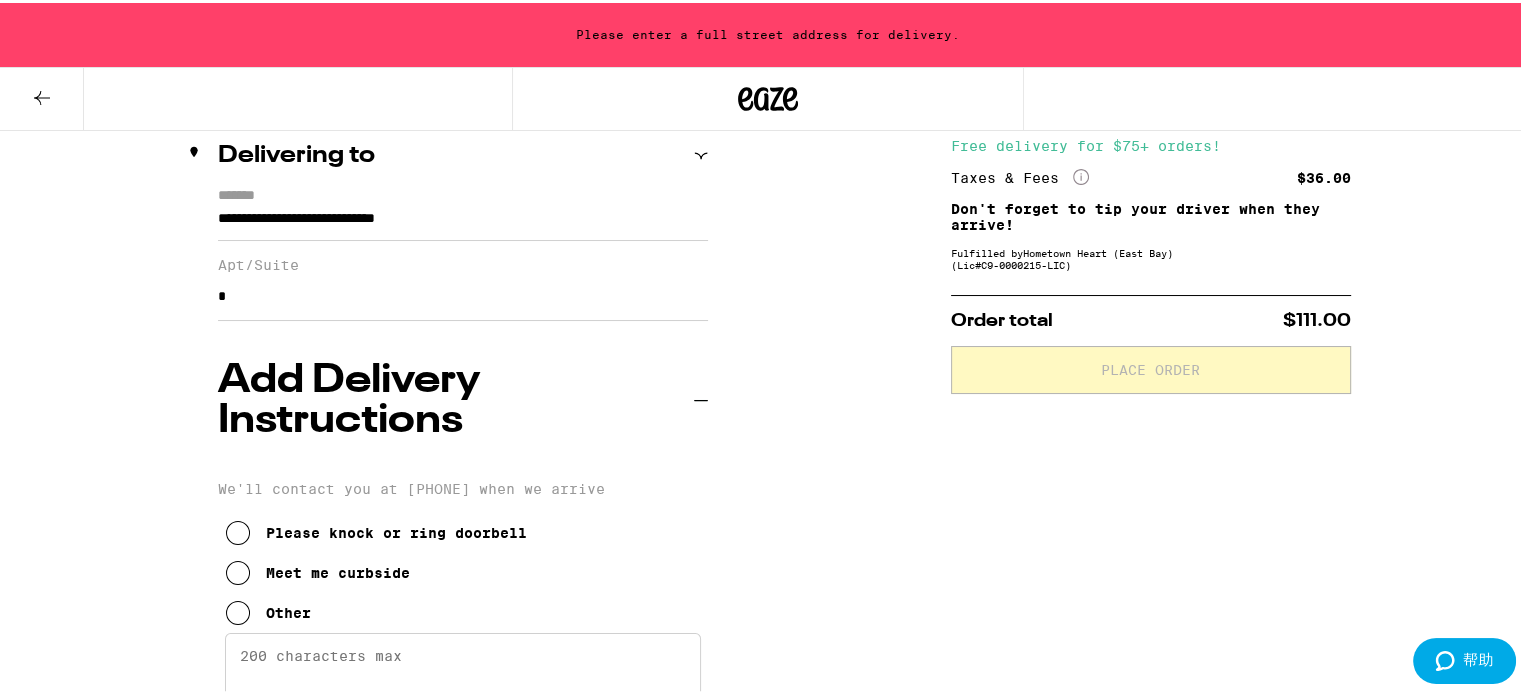 click on "Meet me curbside" at bounding box center [396, 530] 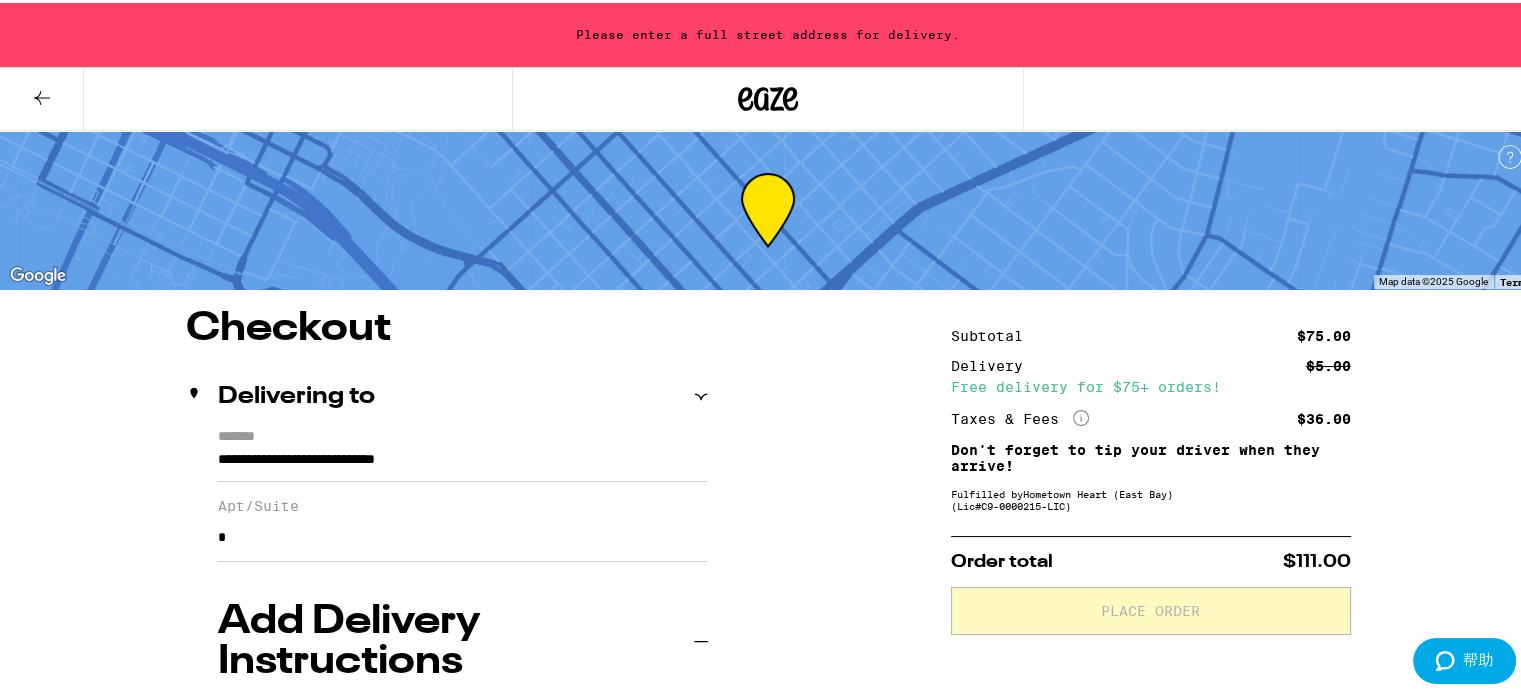click on "**********" at bounding box center [463, 461] 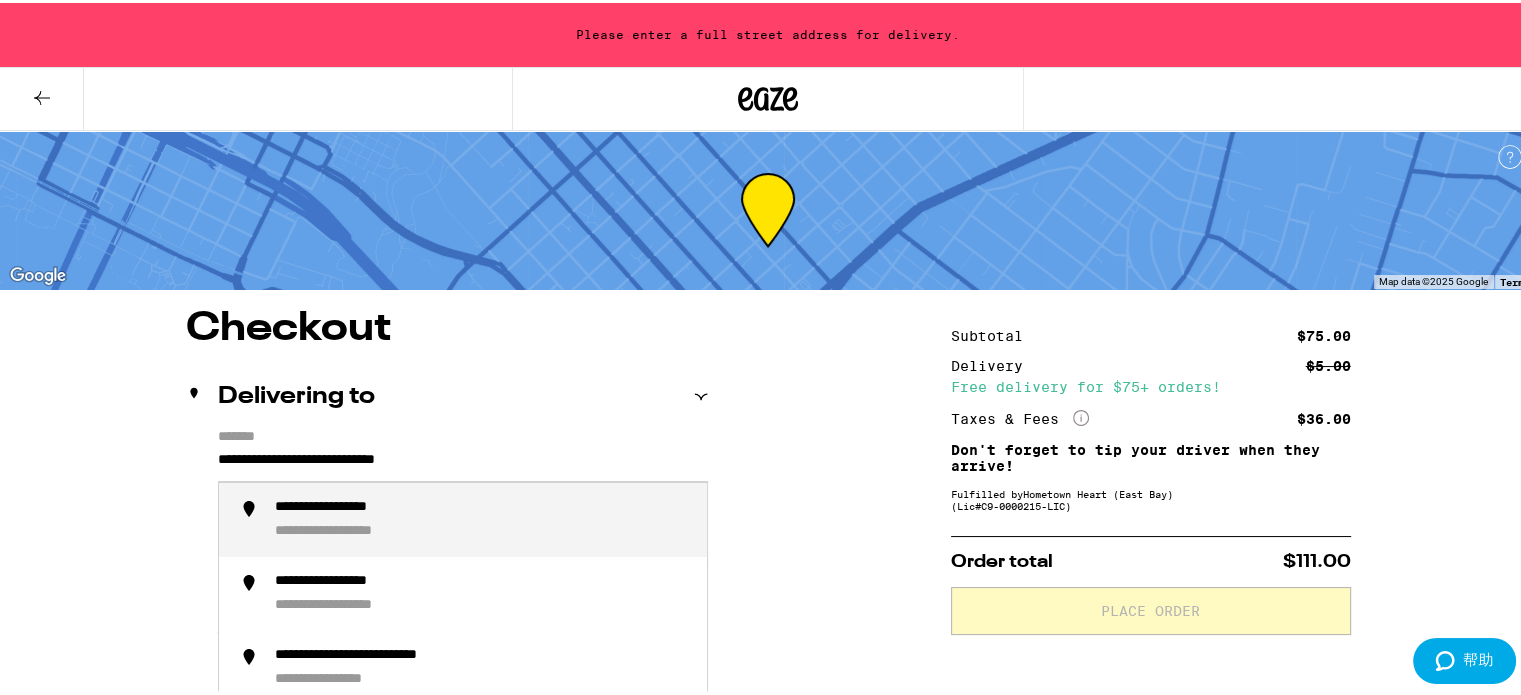 click on "**********" at bounding box center (483, 517) 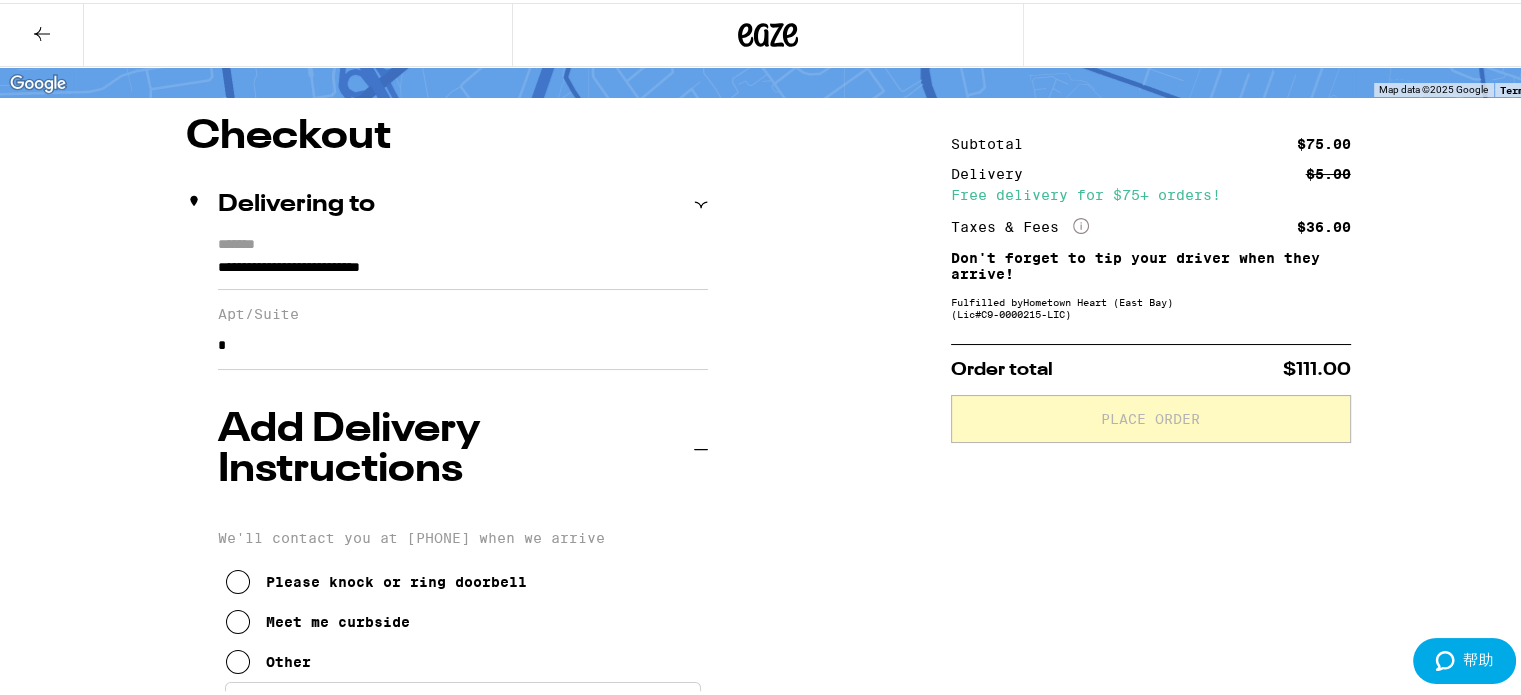 scroll, scrollTop: 300, scrollLeft: 0, axis: vertical 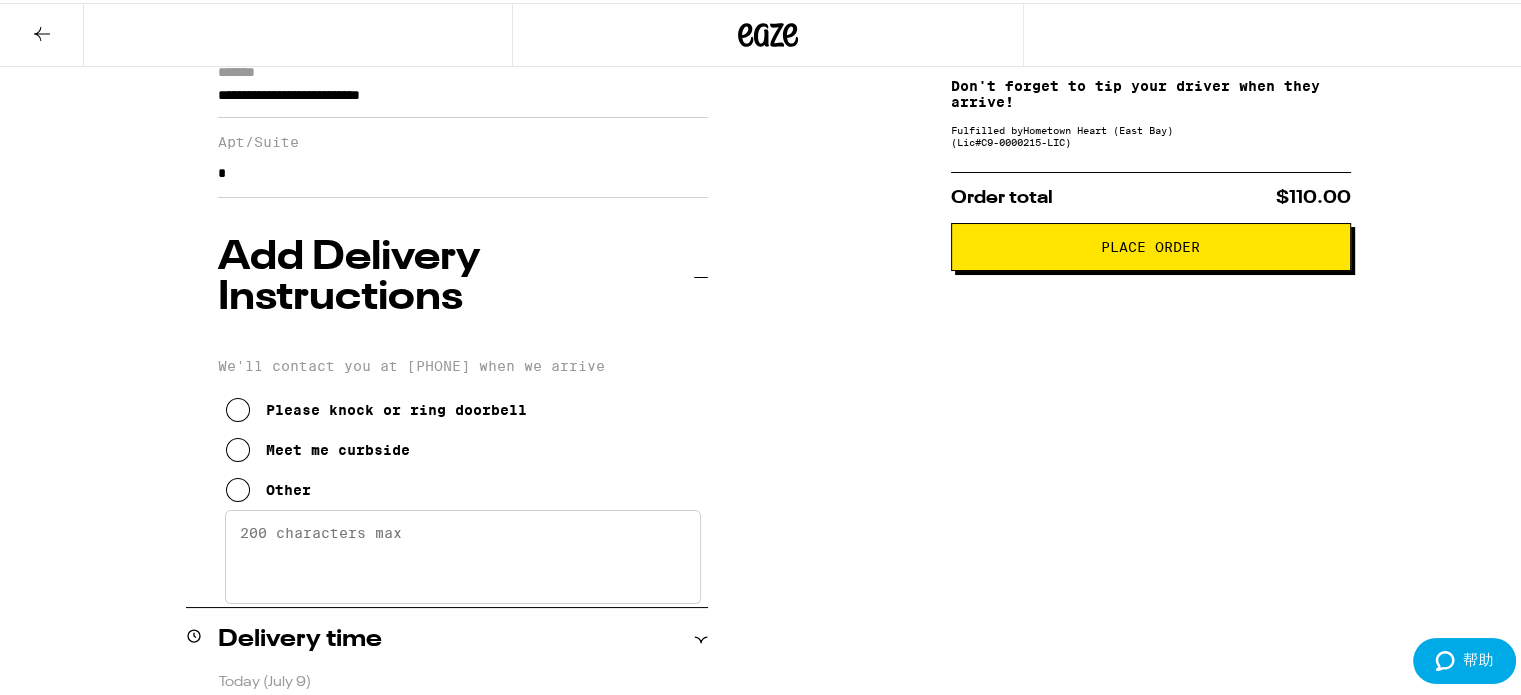 click on "ASAP (68-93 min)" at bounding box center [319, 709] 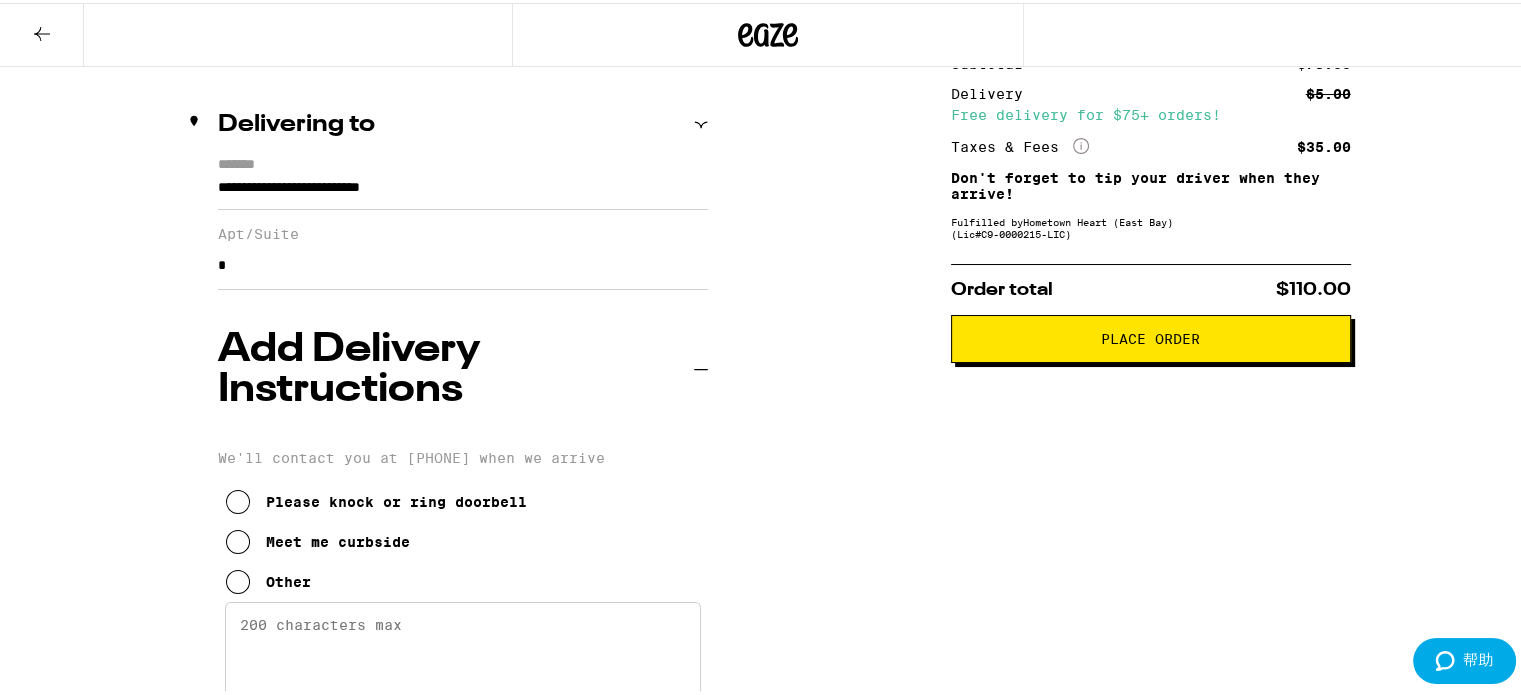 scroll, scrollTop: 200, scrollLeft: 0, axis: vertical 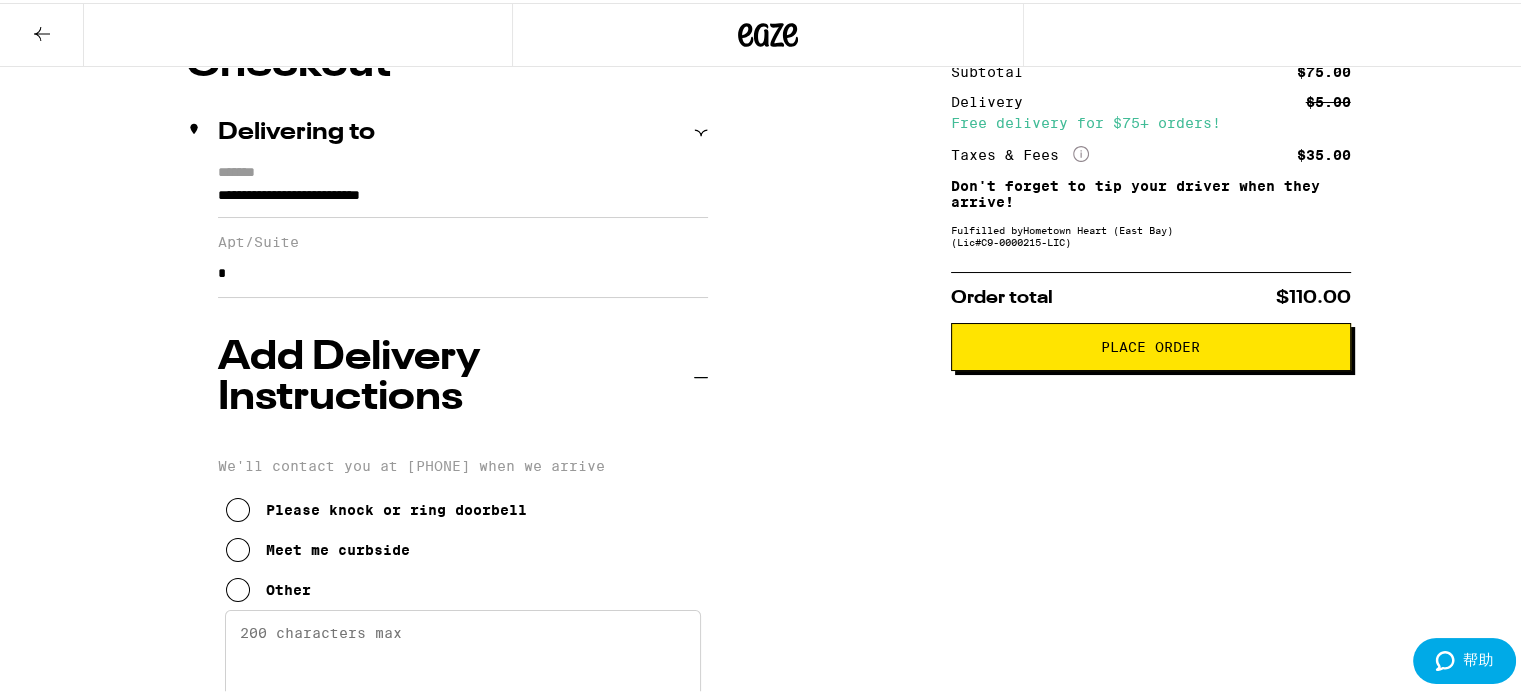 click on "Place Order" at bounding box center [1151, 344] 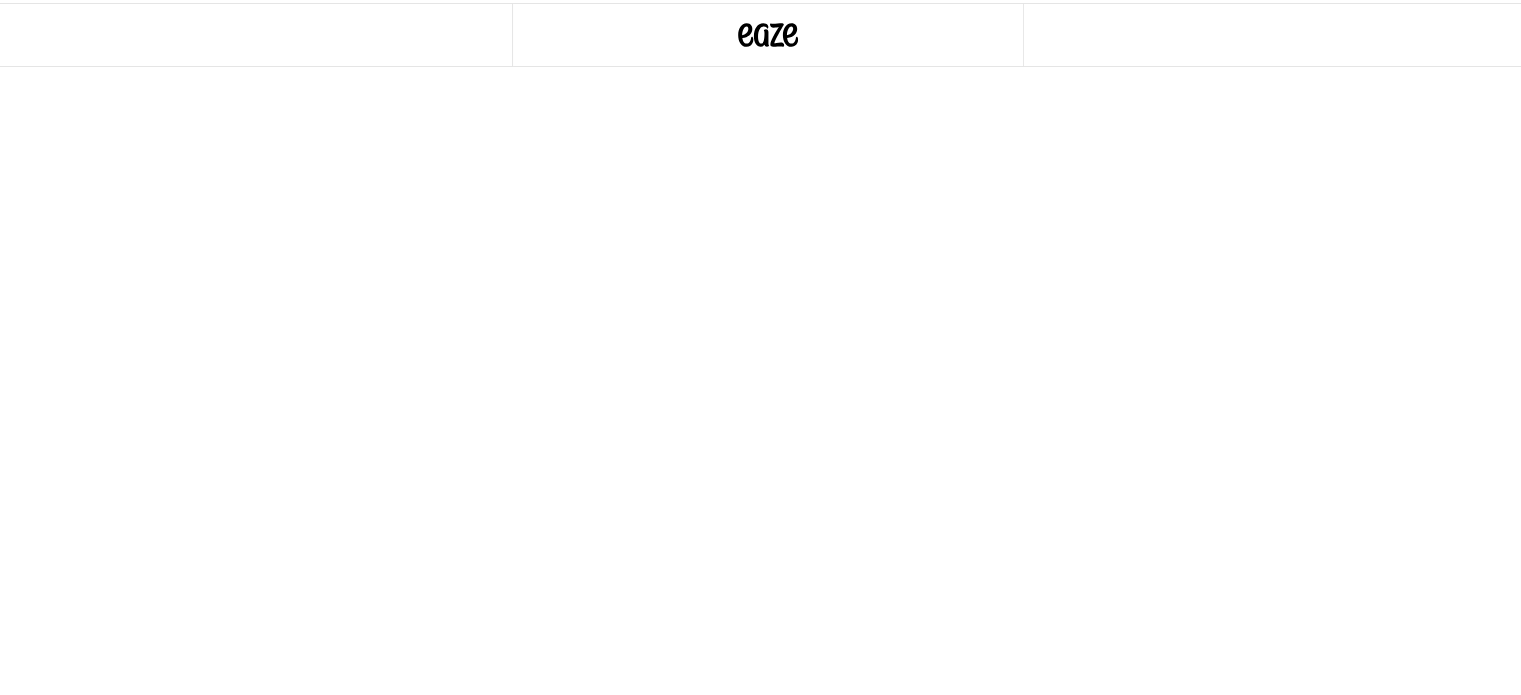 scroll, scrollTop: 0, scrollLeft: 0, axis: both 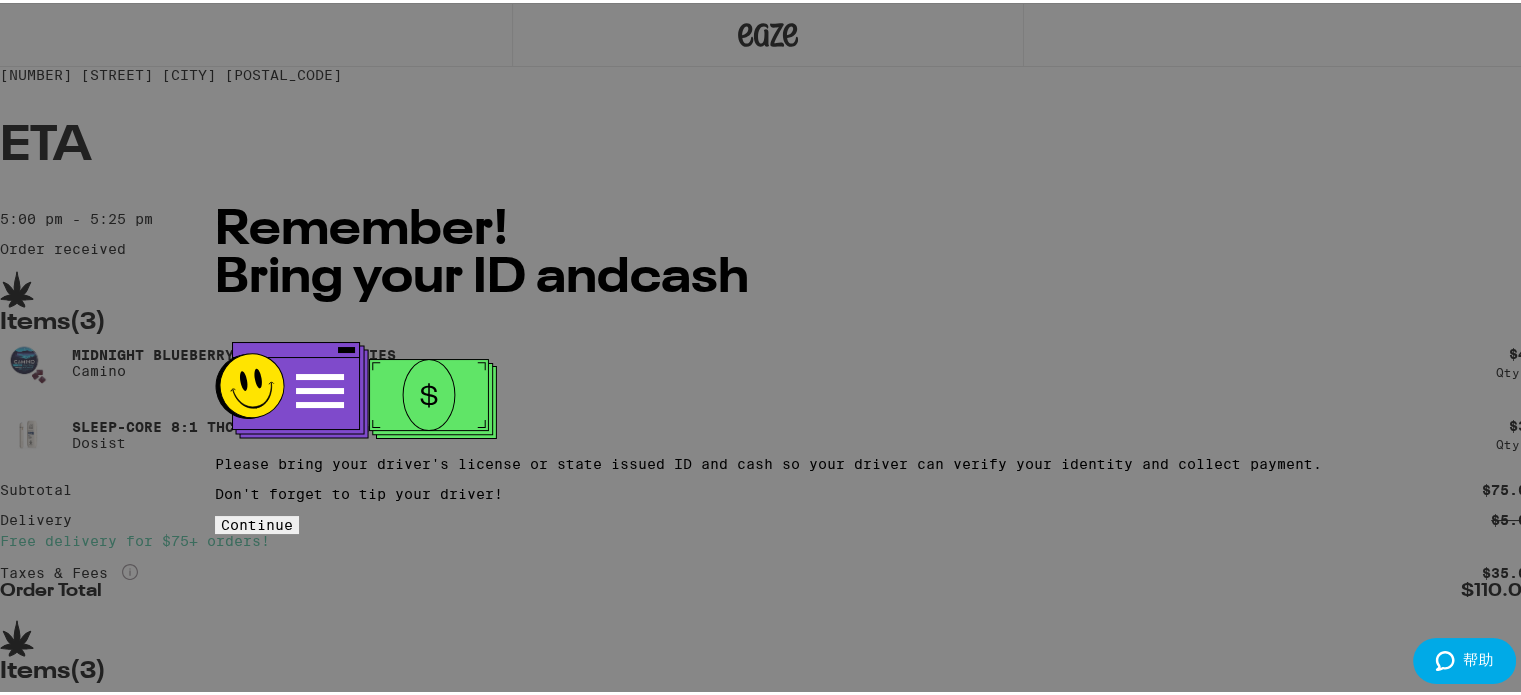 click on "Continue" at bounding box center (257, 522) 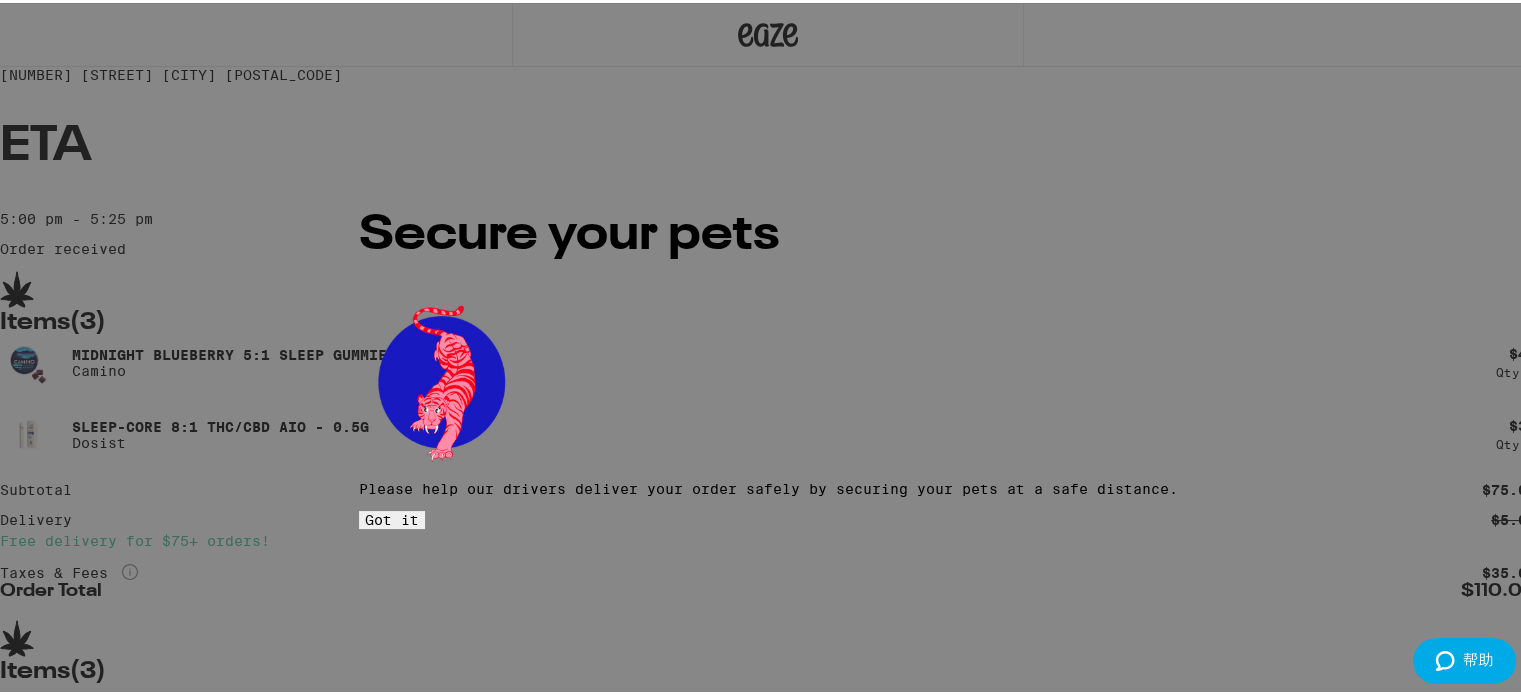 click on "Got it" at bounding box center [392, 517] 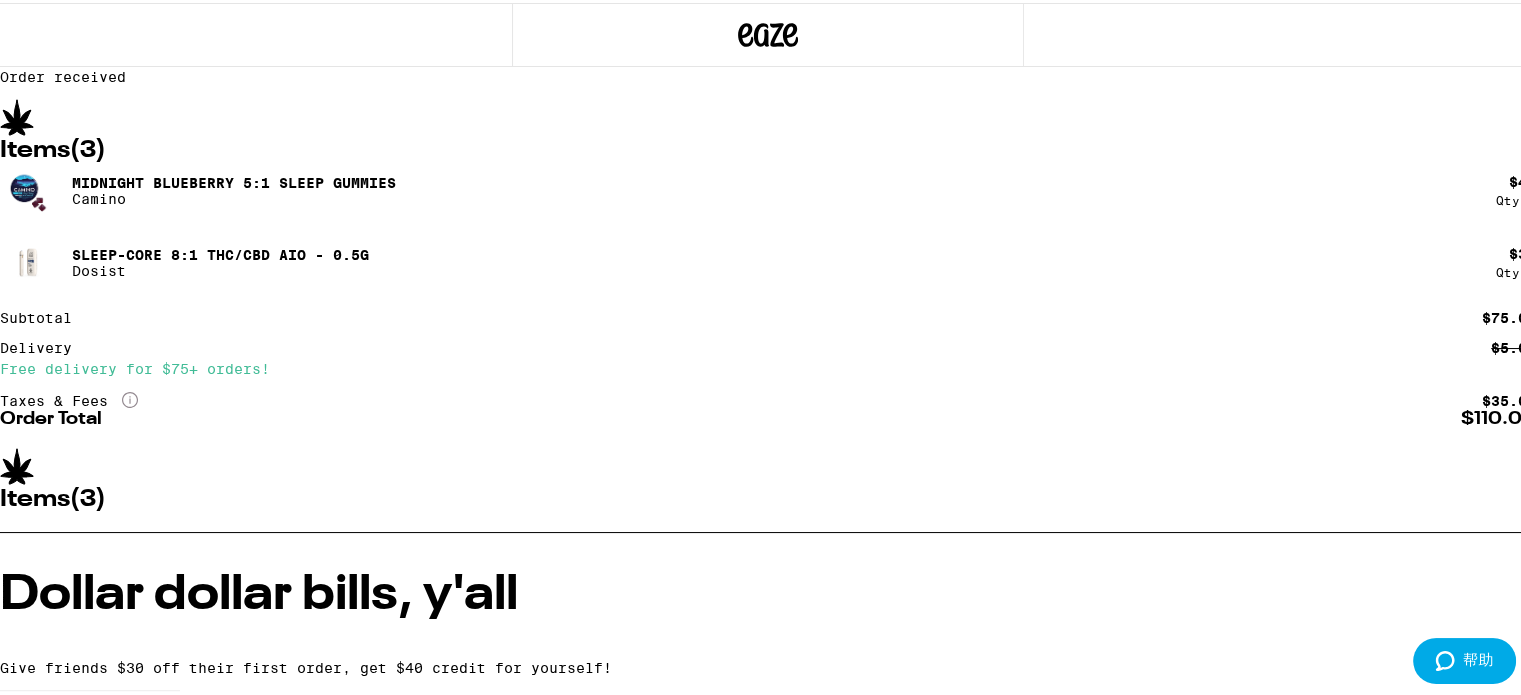 scroll, scrollTop: 98, scrollLeft: 0, axis: vertical 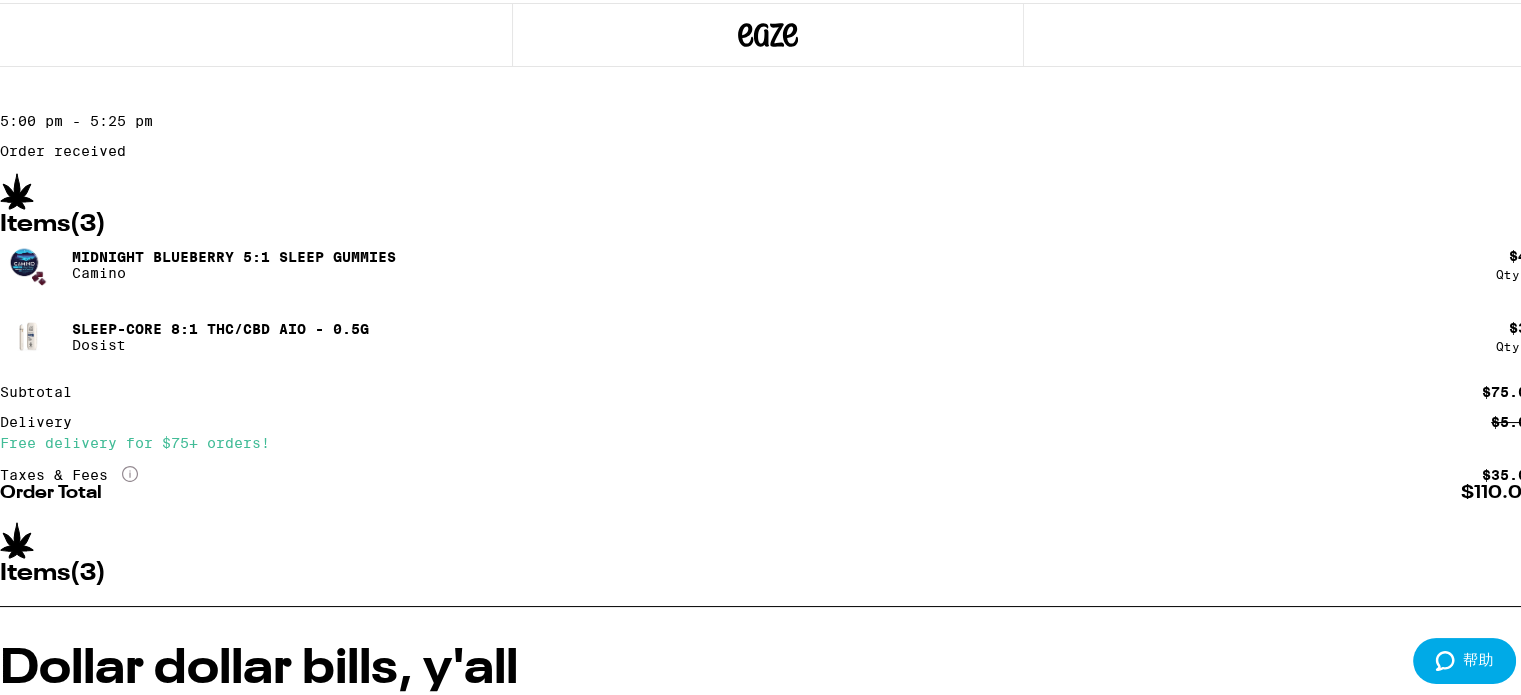 drag, startPoint x: 688, startPoint y: 3, endPoint x: 1062, endPoint y: 445, distance: 578.99915 